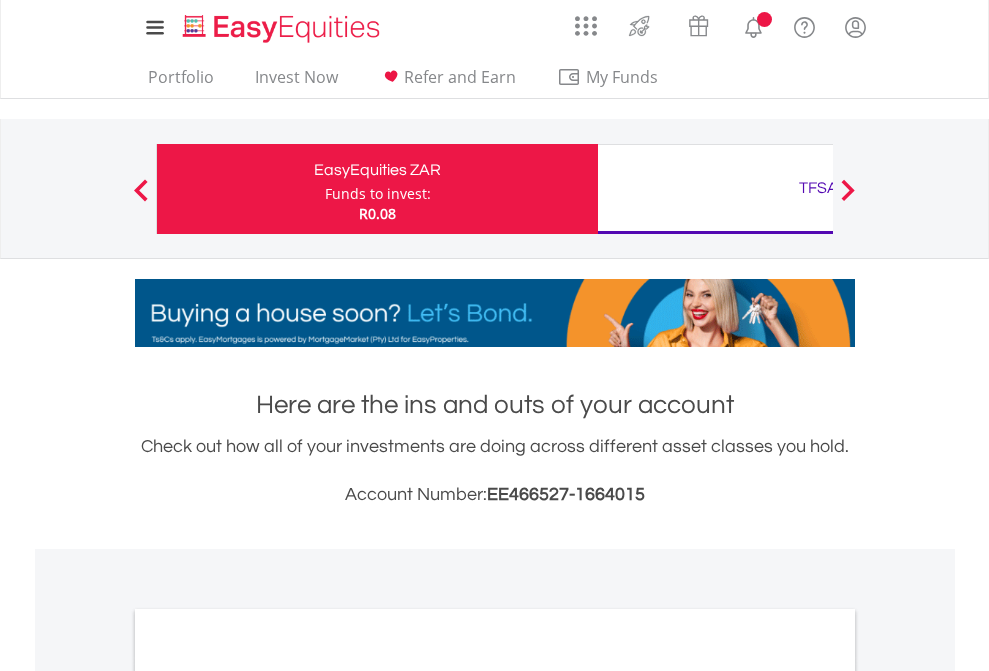 scroll, scrollTop: 0, scrollLeft: 0, axis: both 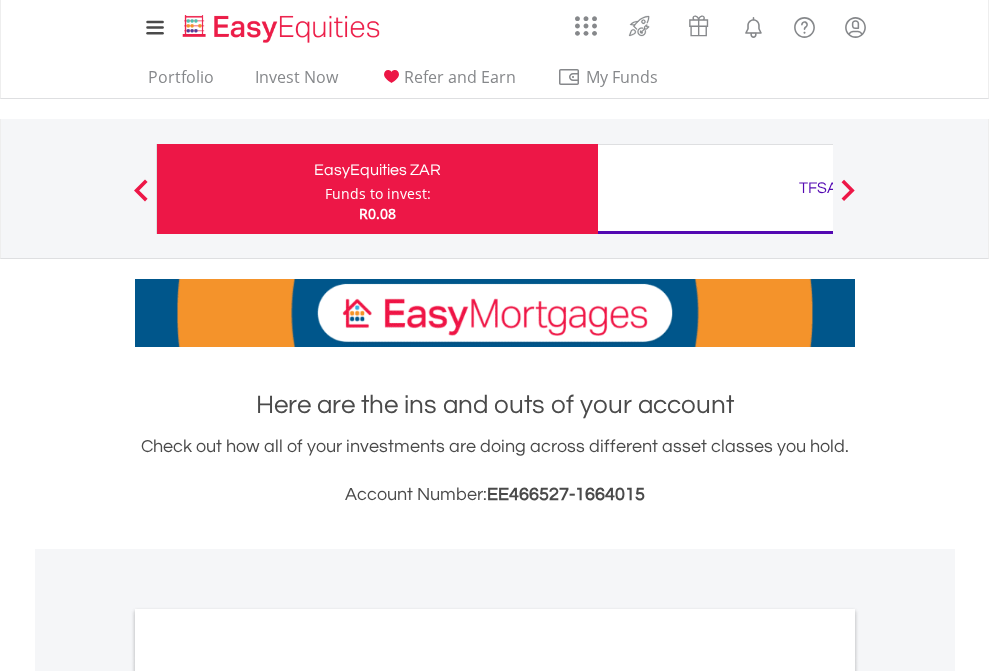 click on "Funds to invest:" at bounding box center [378, 194] 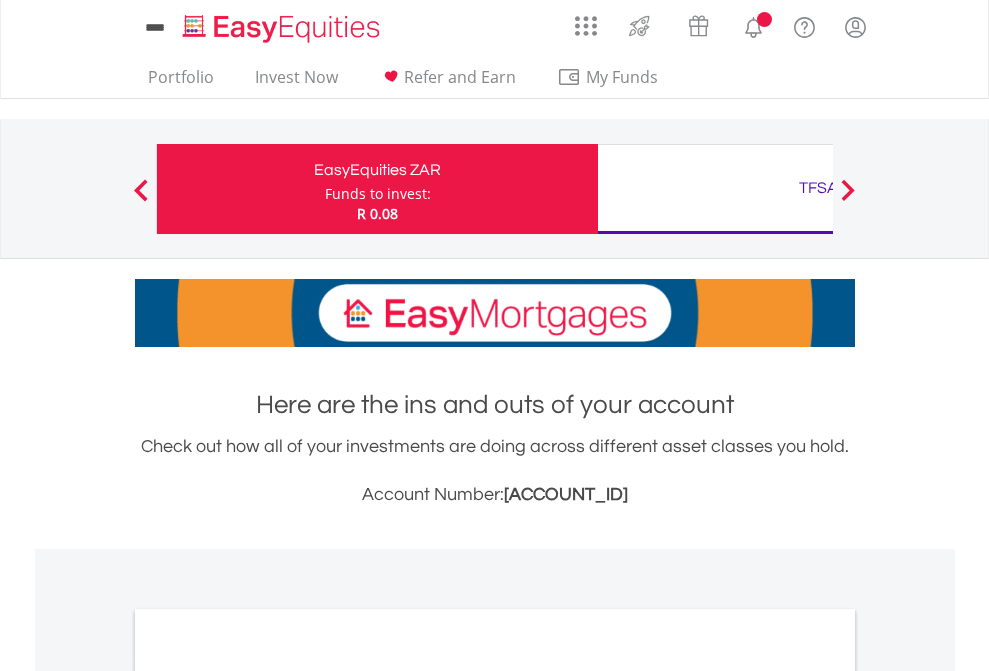 scroll, scrollTop: 0, scrollLeft: 0, axis: both 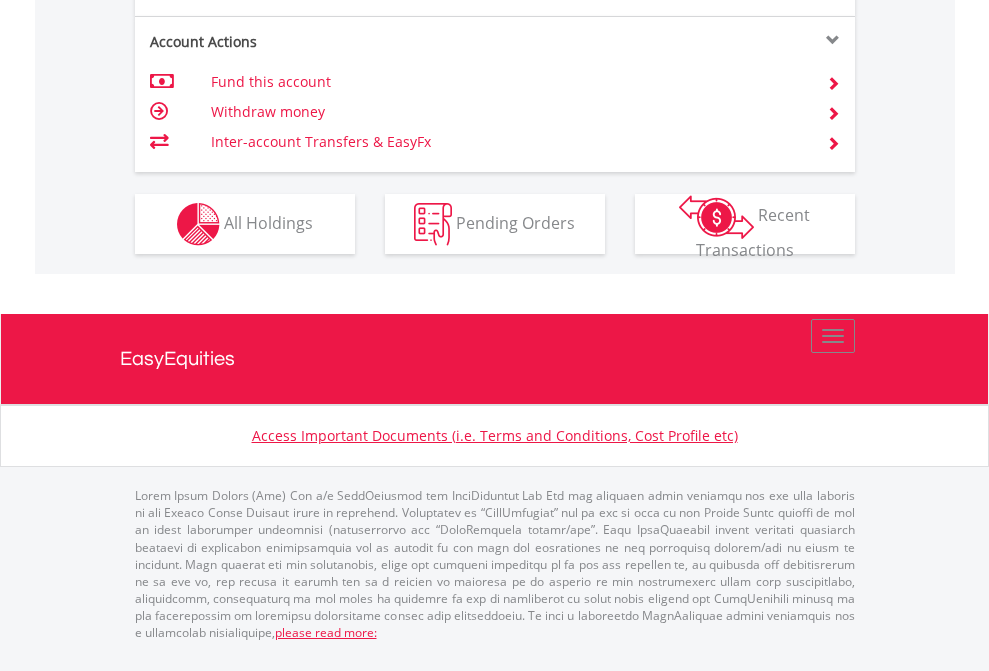 click on "Investment types" at bounding box center (706, -337) 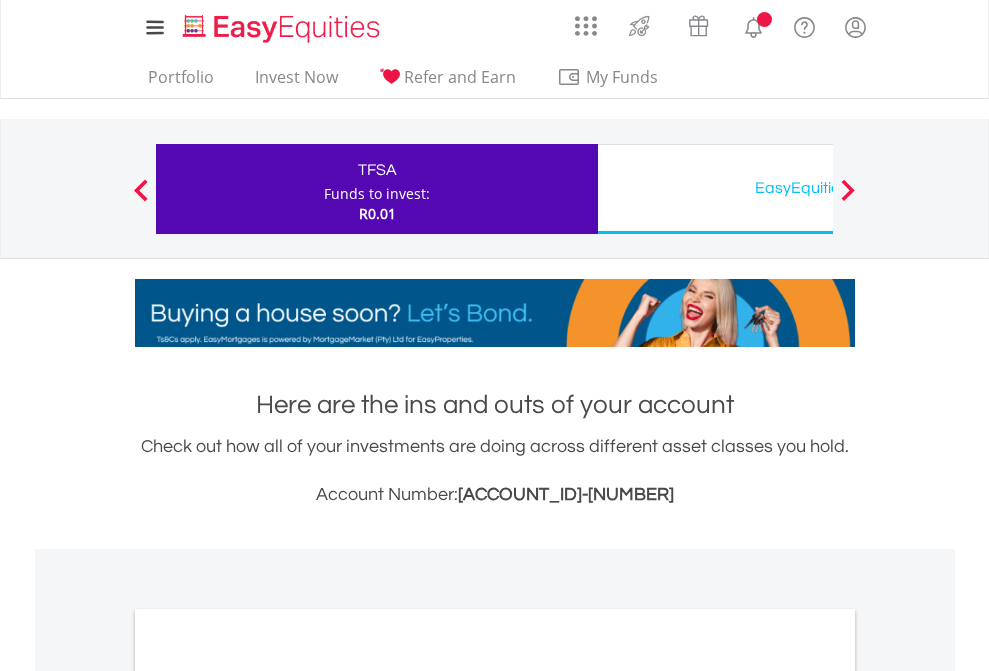 scroll, scrollTop: 0, scrollLeft: 0, axis: both 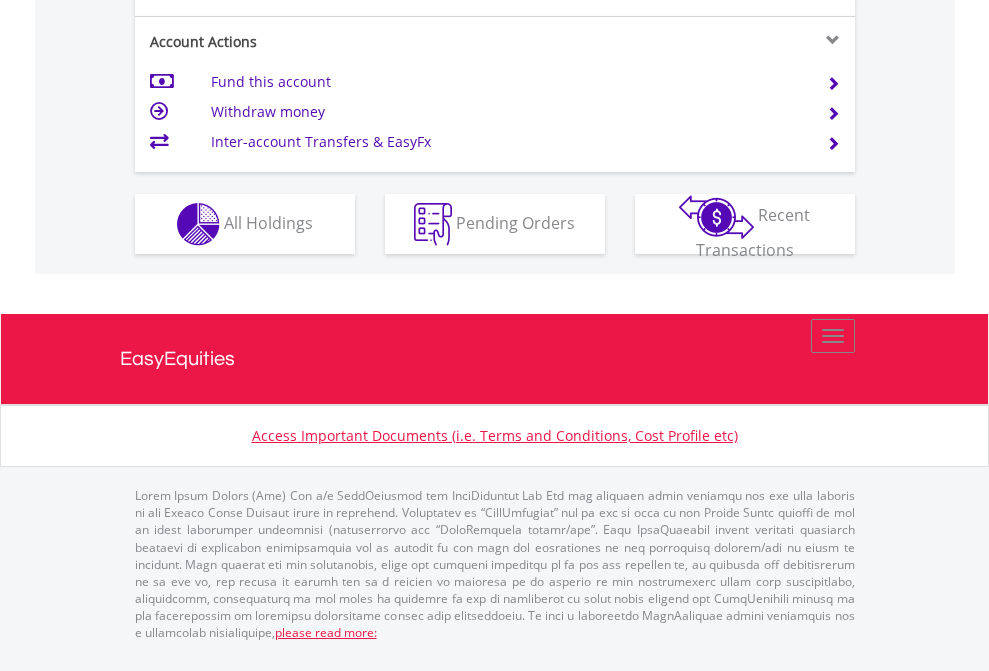 click on "Investment types" at bounding box center [706, -337] 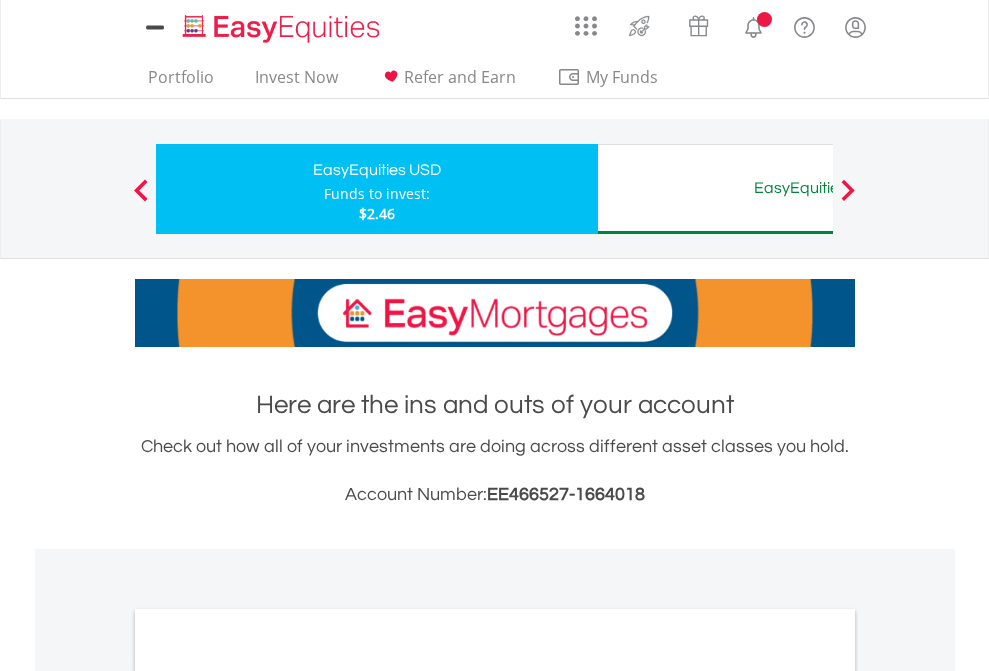 scroll, scrollTop: 0, scrollLeft: 0, axis: both 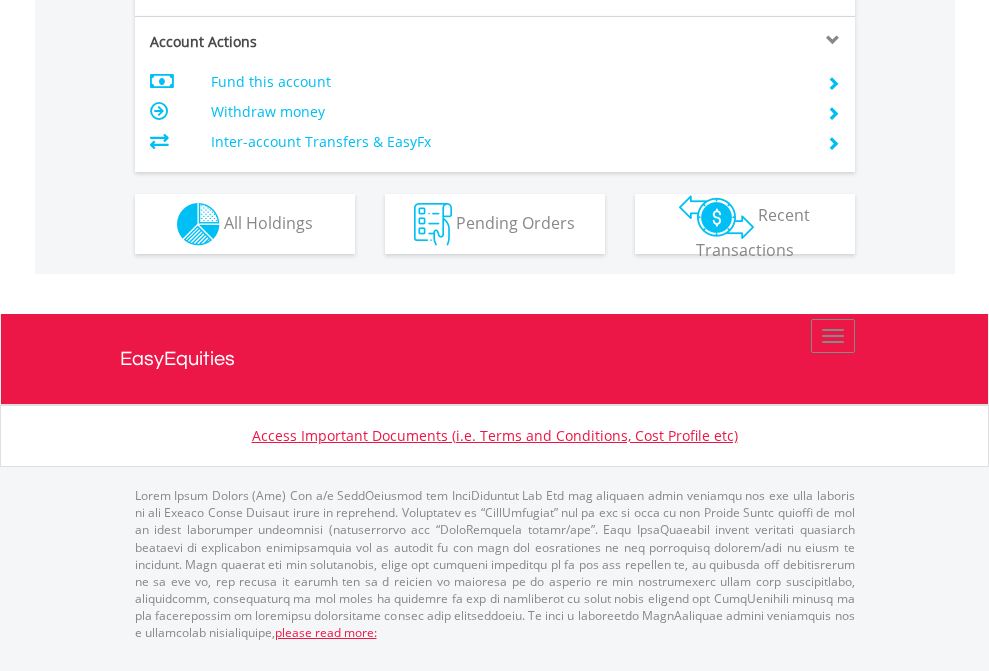 click on "Investment types" at bounding box center (706, -337) 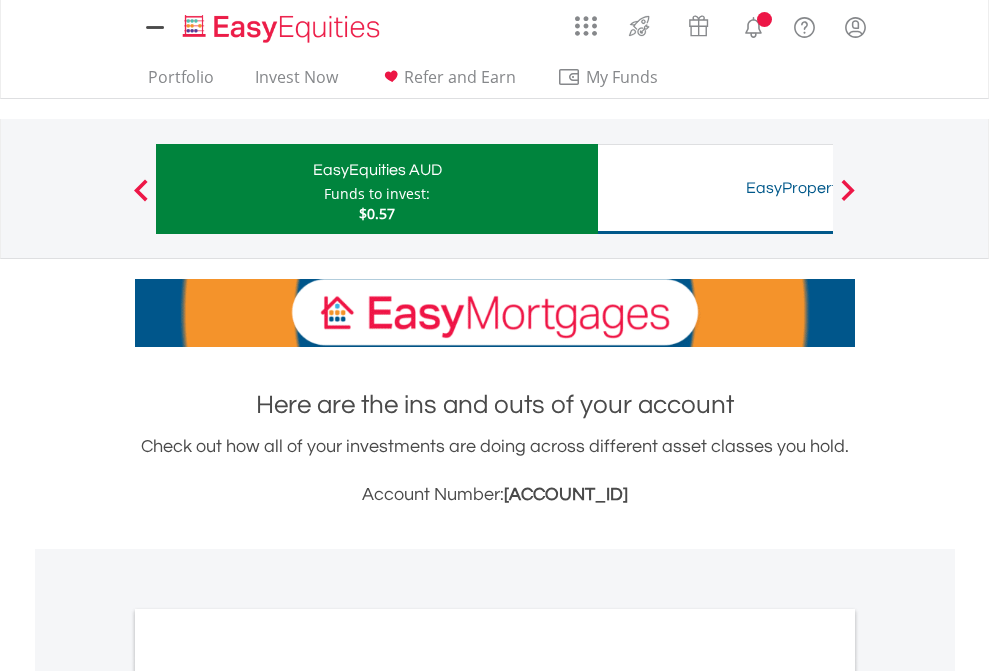 scroll, scrollTop: 0, scrollLeft: 0, axis: both 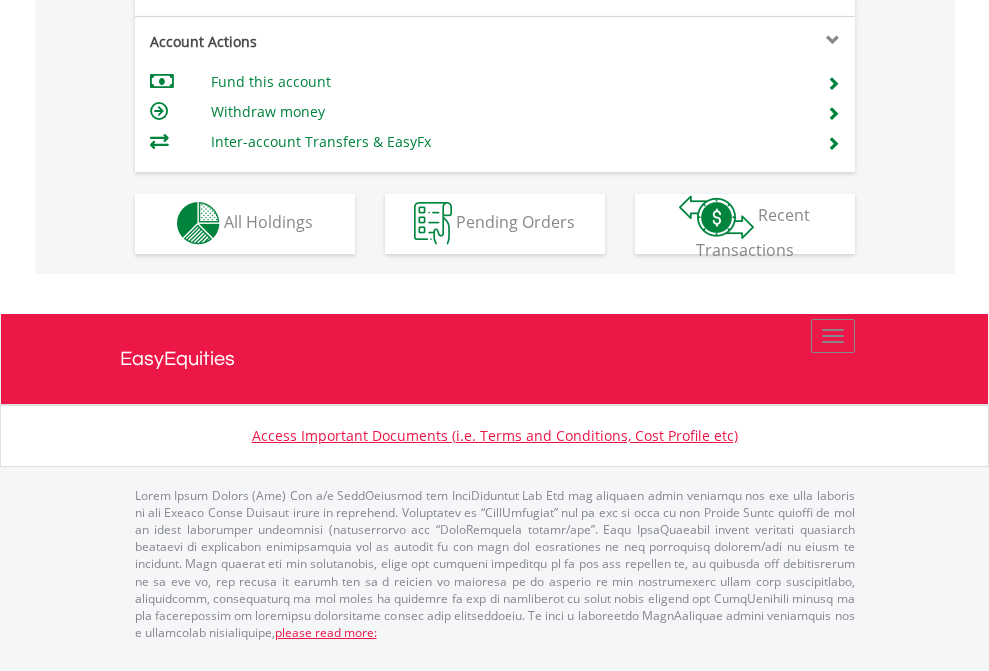 click on "Investment types" at bounding box center (706, -337) 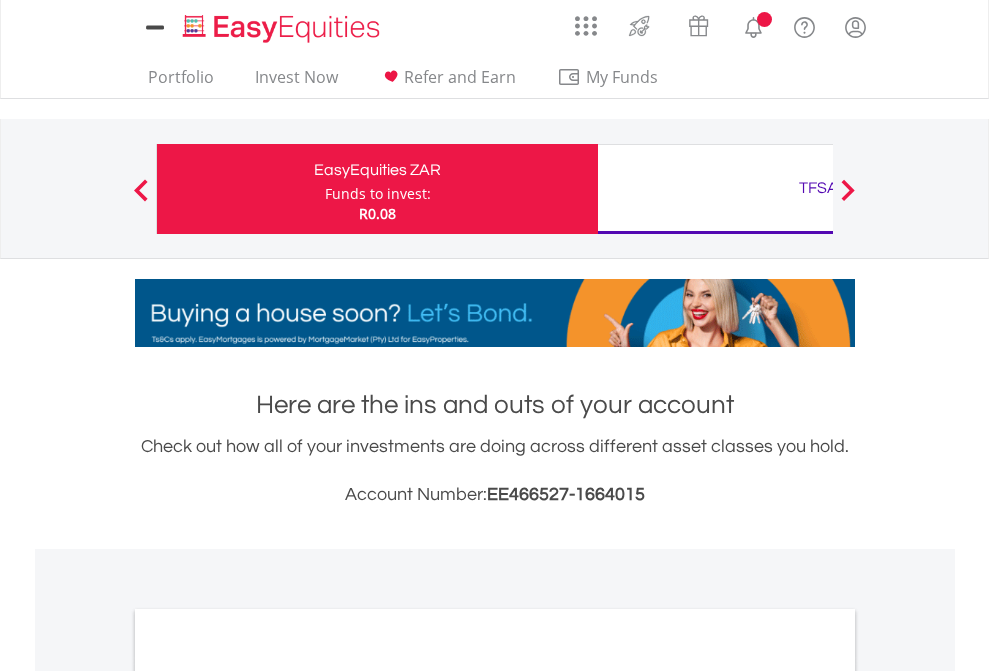 scroll, scrollTop: 0, scrollLeft: 0, axis: both 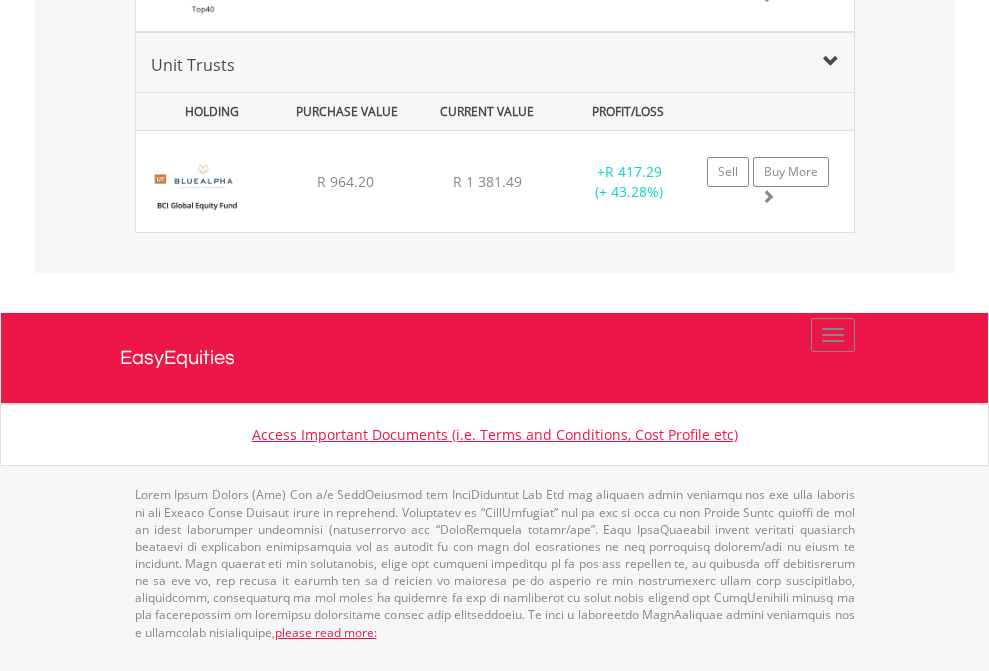 click on "TFSA" at bounding box center (818, -1619) 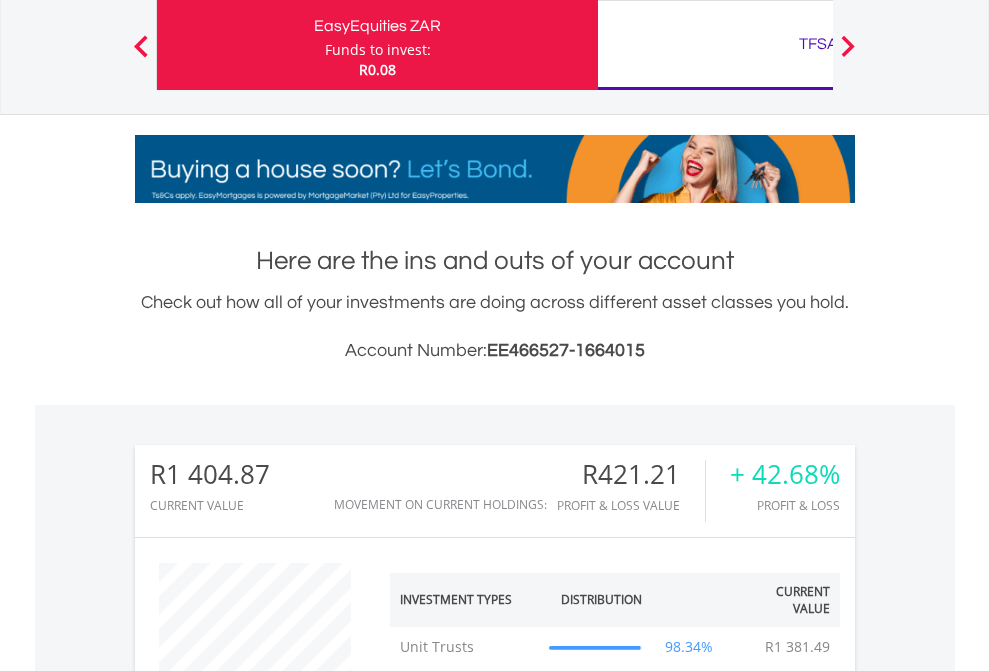 scroll, scrollTop: 999808, scrollLeft: 999687, axis: both 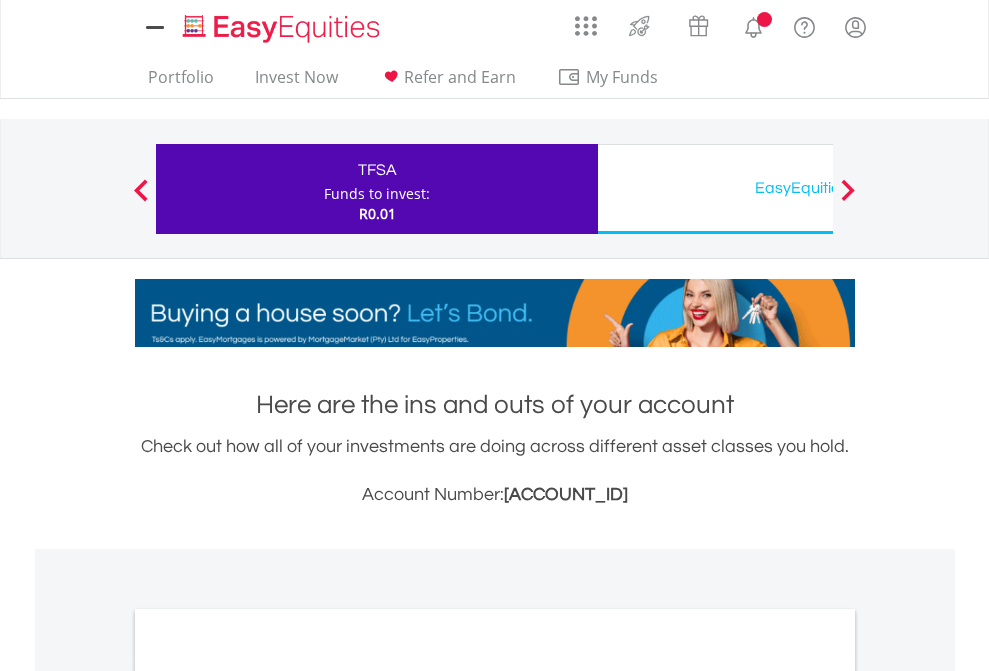 click on "All Holdings" at bounding box center (268, 1096) 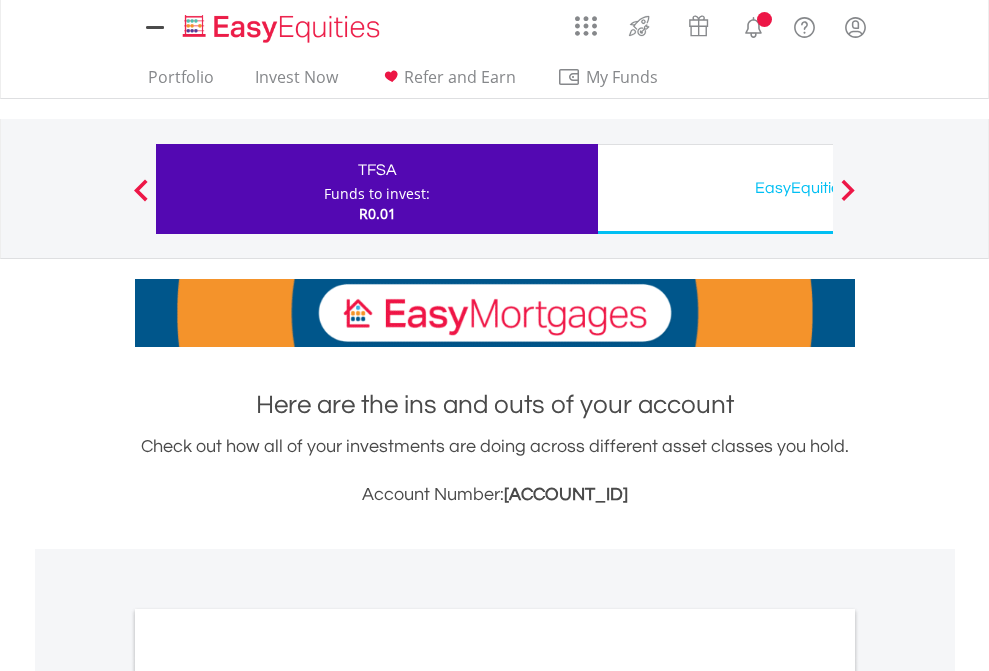 scroll, scrollTop: 1202, scrollLeft: 0, axis: vertical 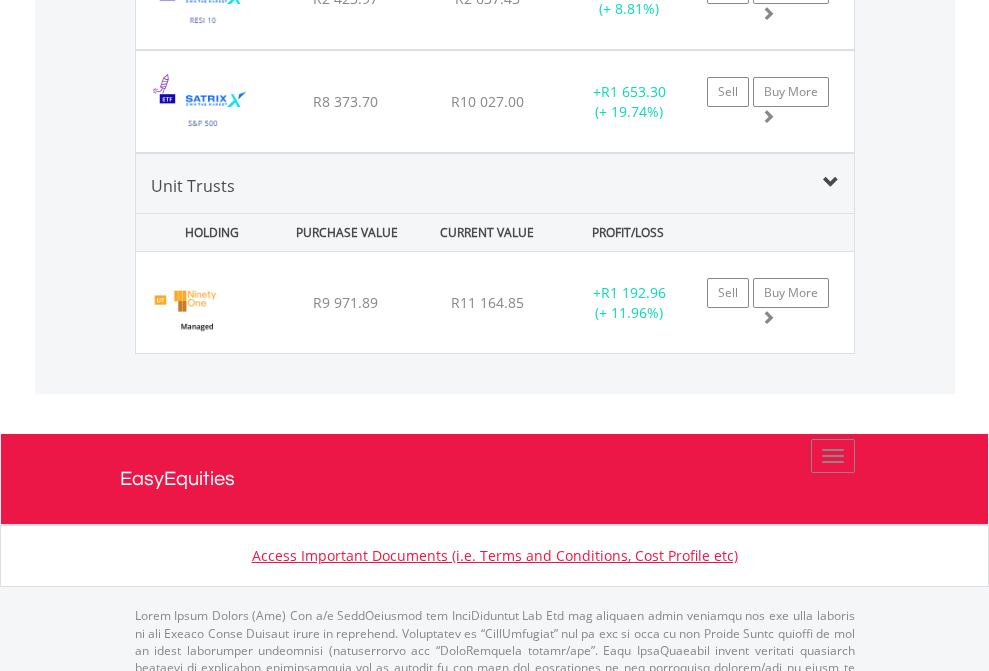 click on "EasyEquities USD" at bounding box center (818, -2116) 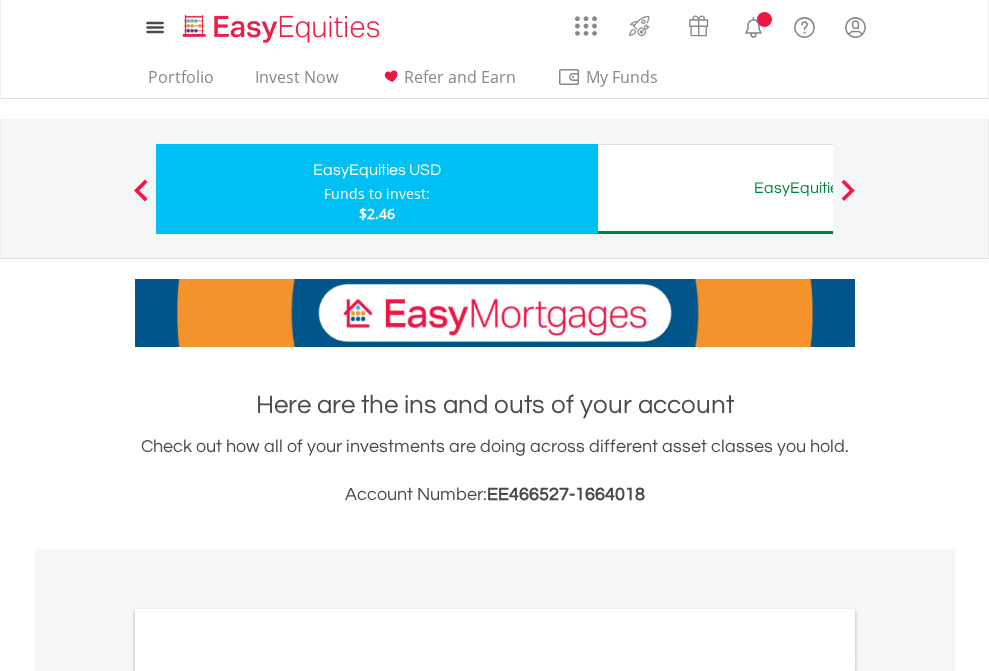 scroll, scrollTop: 0, scrollLeft: 0, axis: both 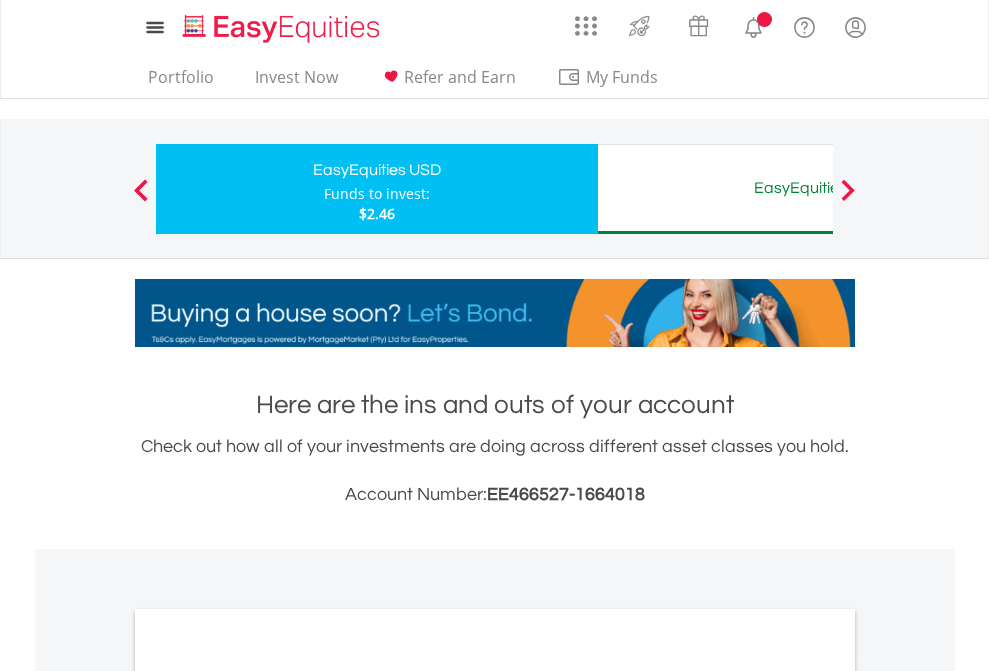 click on "All Holdings" at bounding box center [268, 1096] 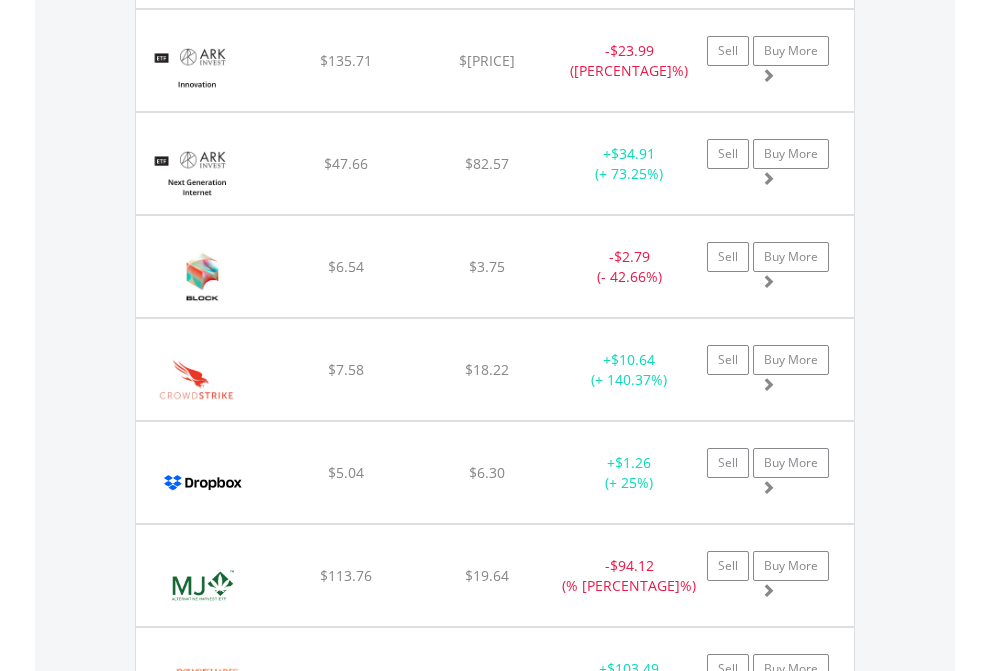 scroll, scrollTop: 2305, scrollLeft: 0, axis: vertical 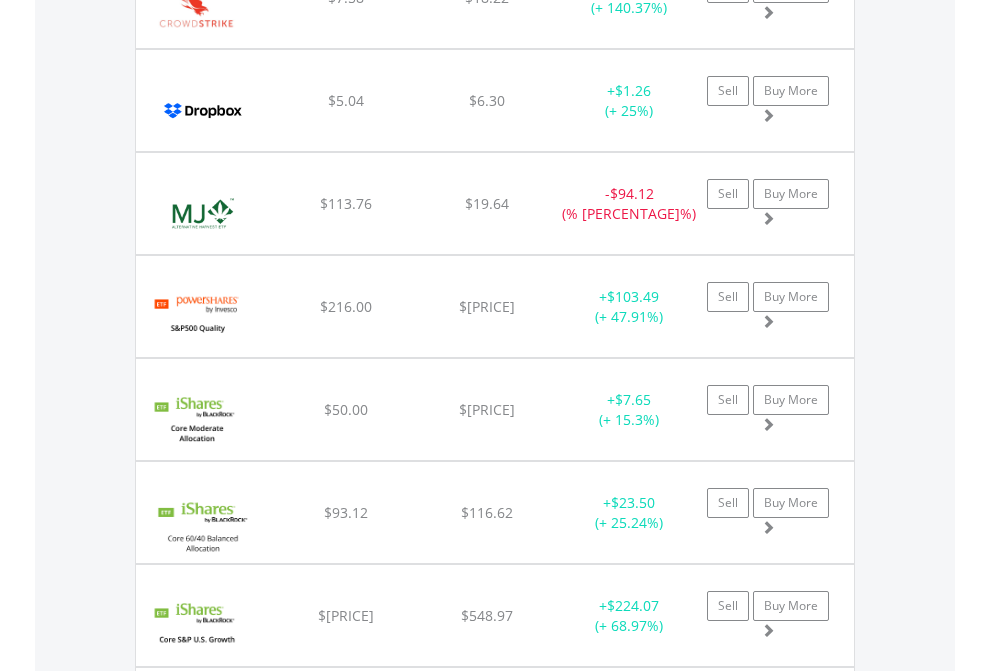 click on "EasyEquities AUD" at bounding box center [818, -2117] 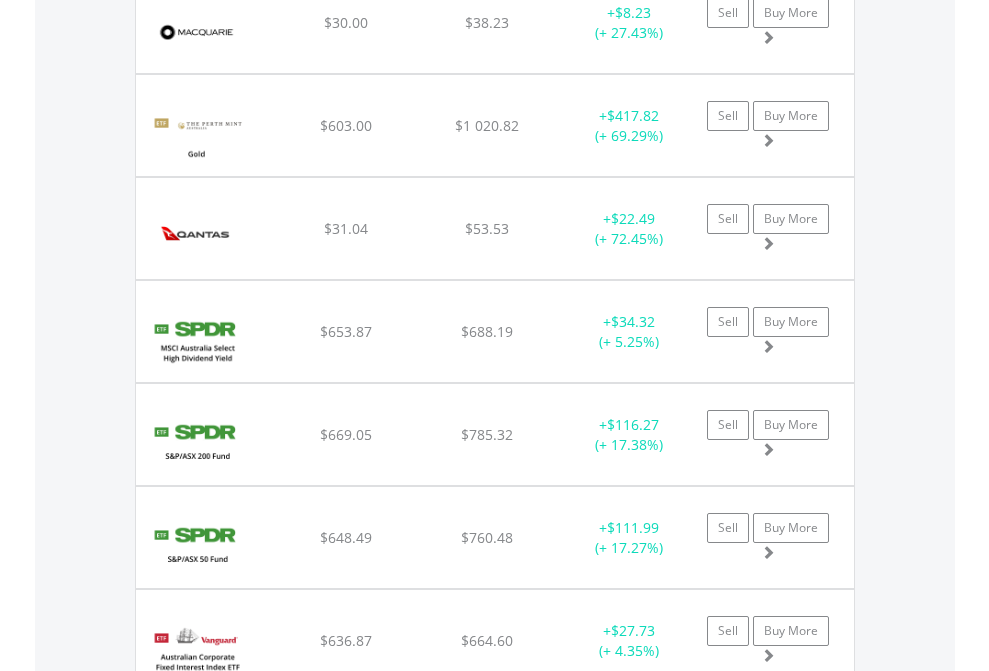 scroll, scrollTop: 2265, scrollLeft: 0, axis: vertical 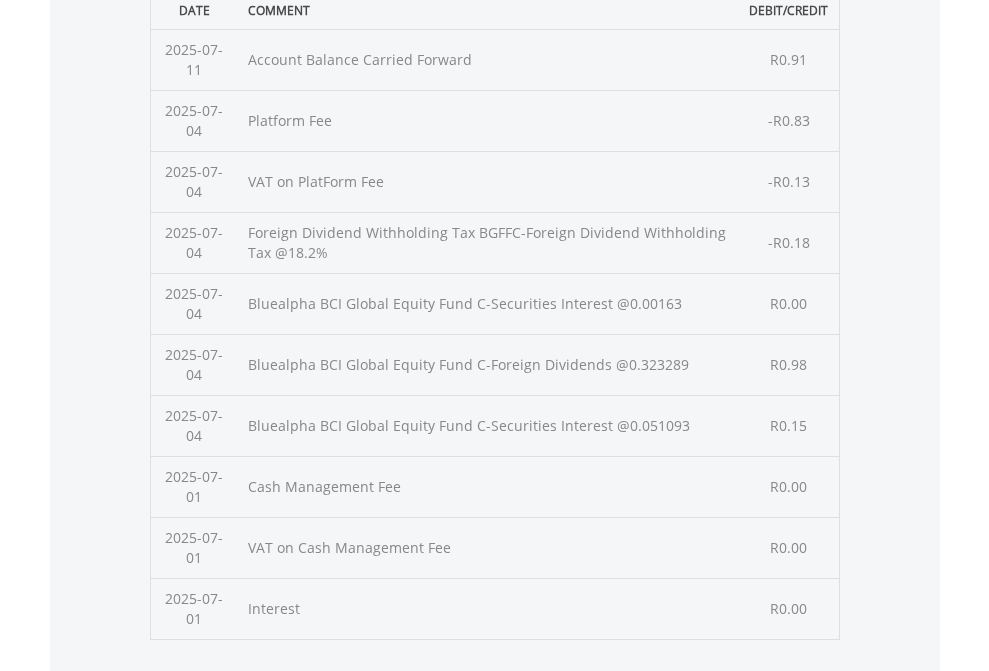 click on "Submit" at bounding box center [714, -225] 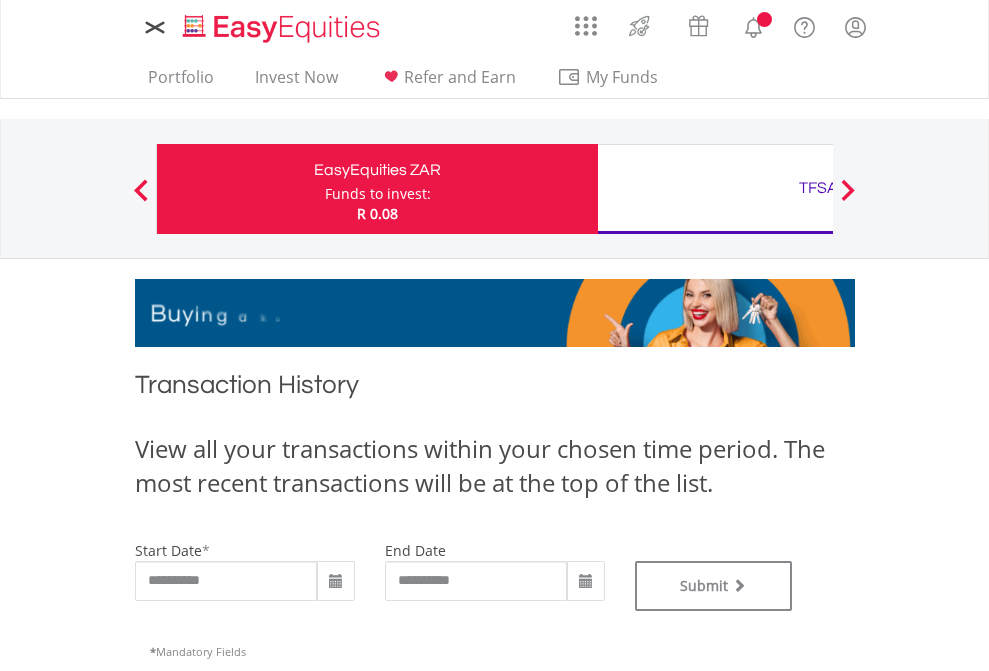scroll, scrollTop: 0, scrollLeft: 0, axis: both 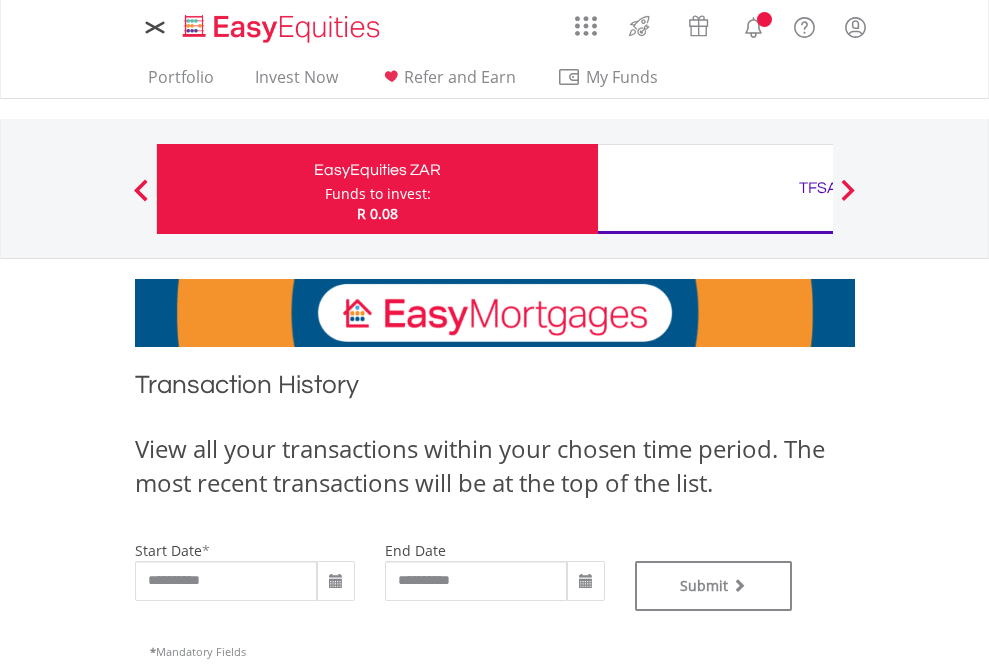 click on "TFSA" at bounding box center (818, 188) 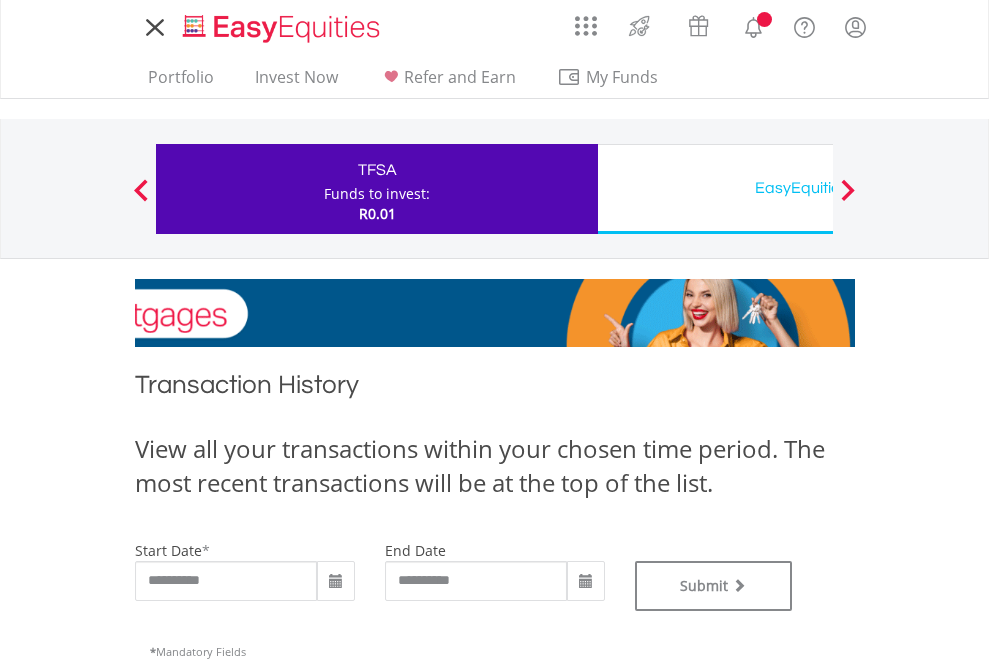 scroll, scrollTop: 0, scrollLeft: 0, axis: both 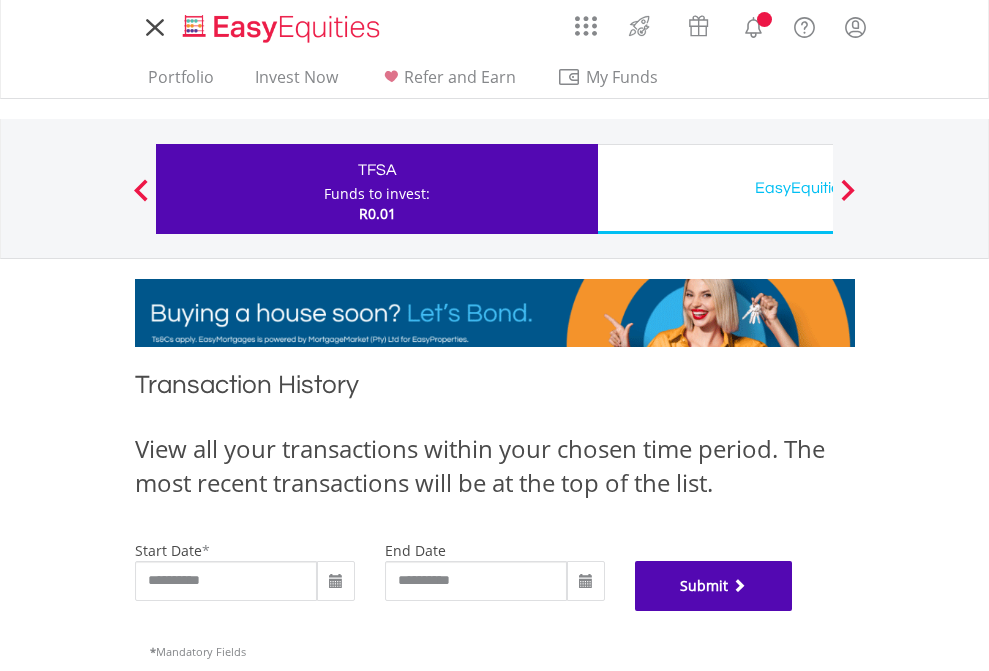 click on "Submit" at bounding box center (714, 586) 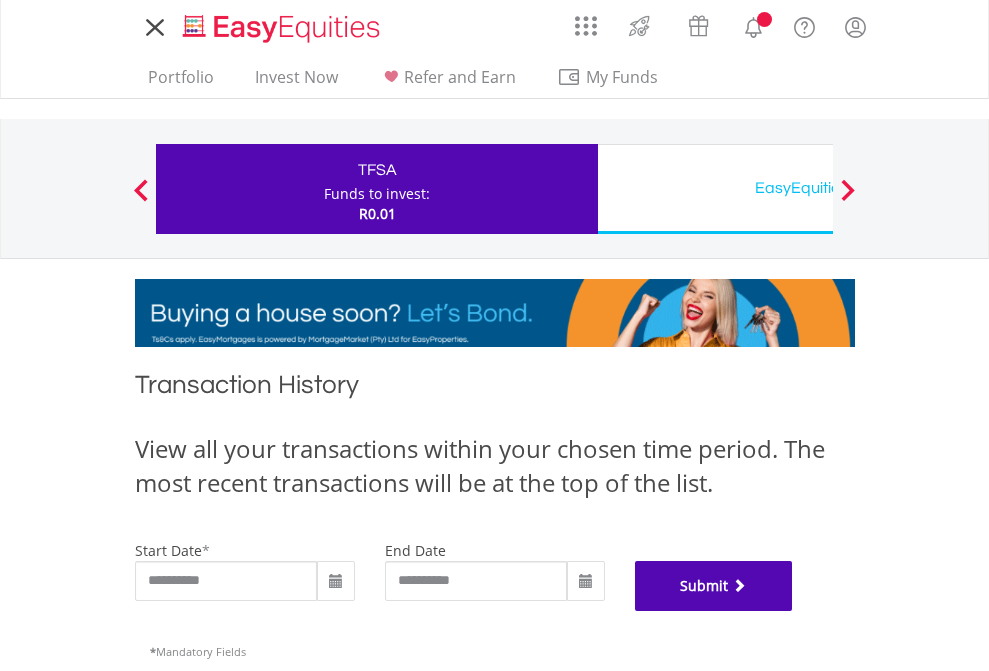 scroll, scrollTop: 811, scrollLeft: 0, axis: vertical 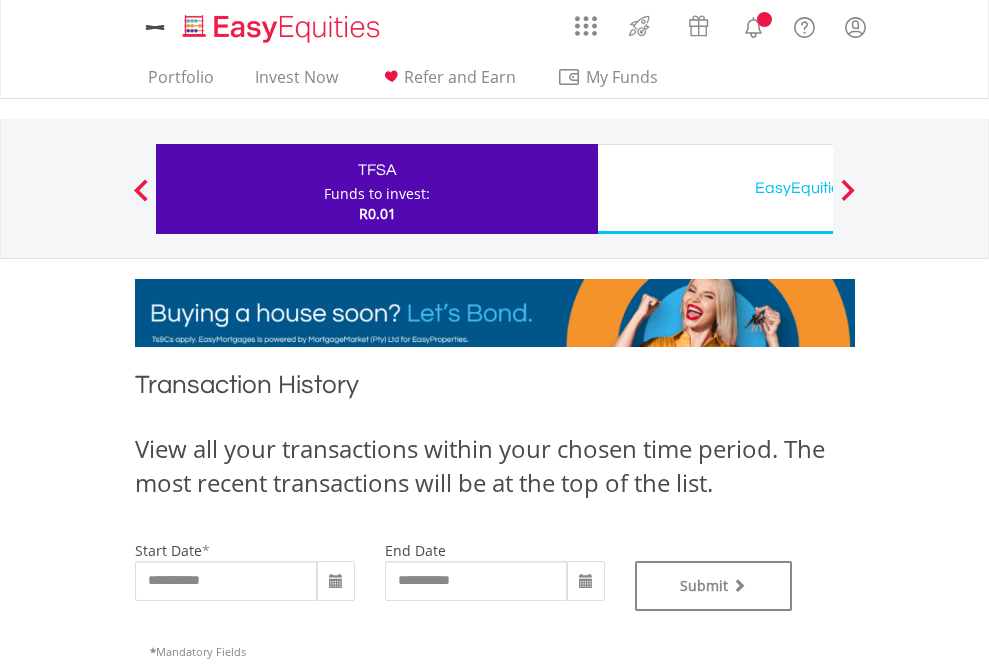 click on "EasyEquities USD" at bounding box center (818, 188) 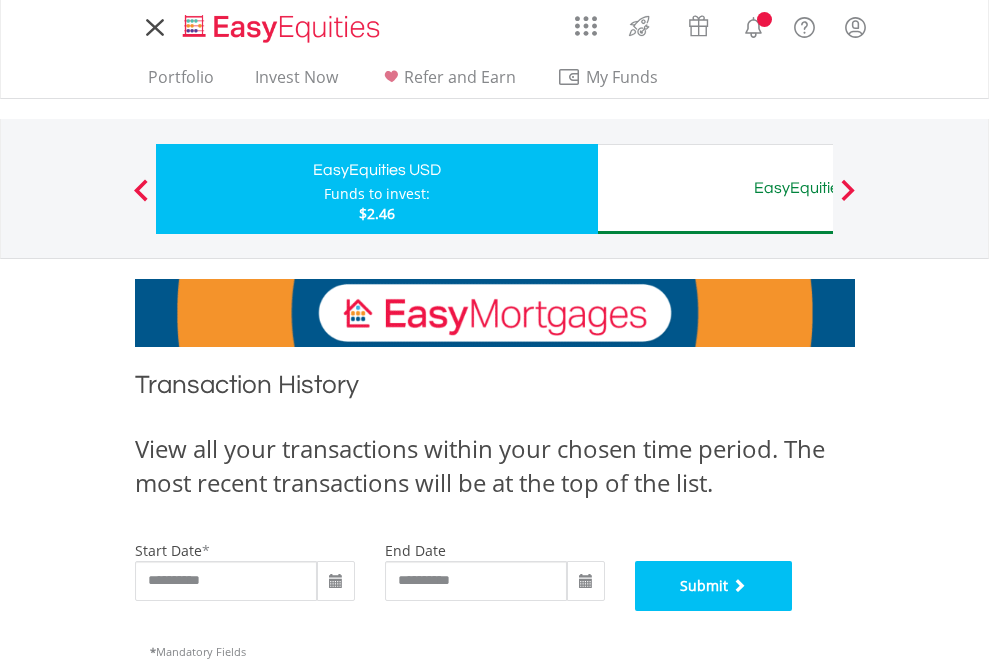 click on "Submit" at bounding box center (714, 586) 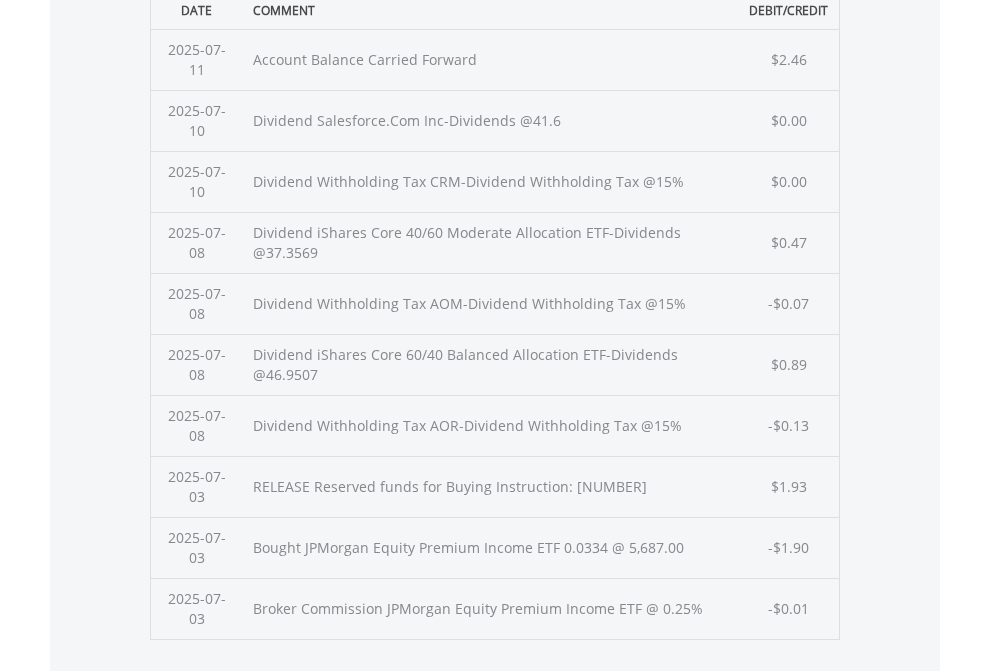 scroll, scrollTop: 811, scrollLeft: 0, axis: vertical 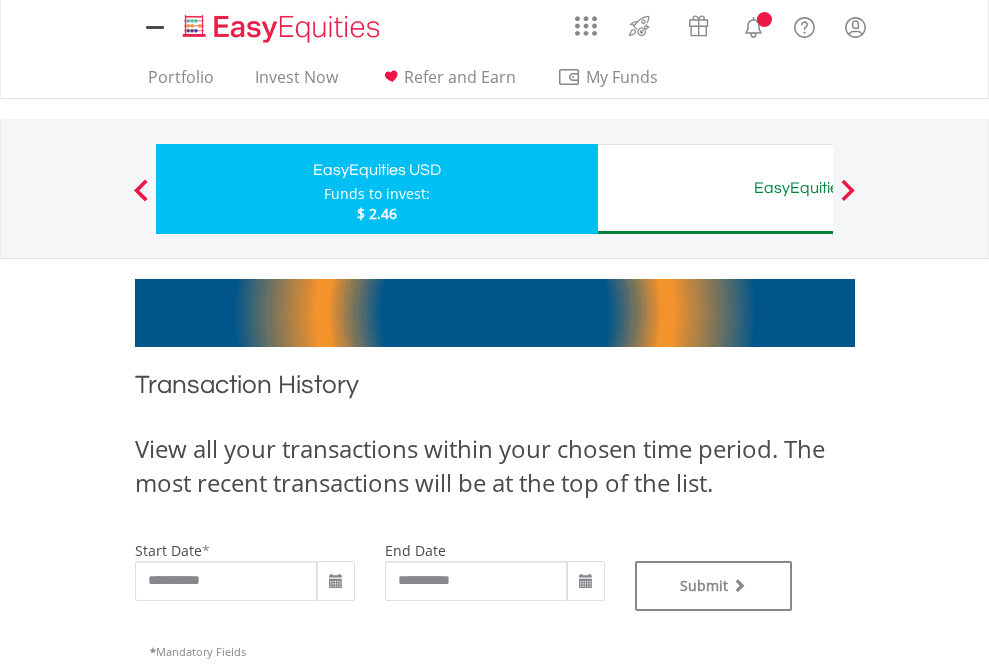 click on "EasyEquities AUD" at bounding box center (818, 188) 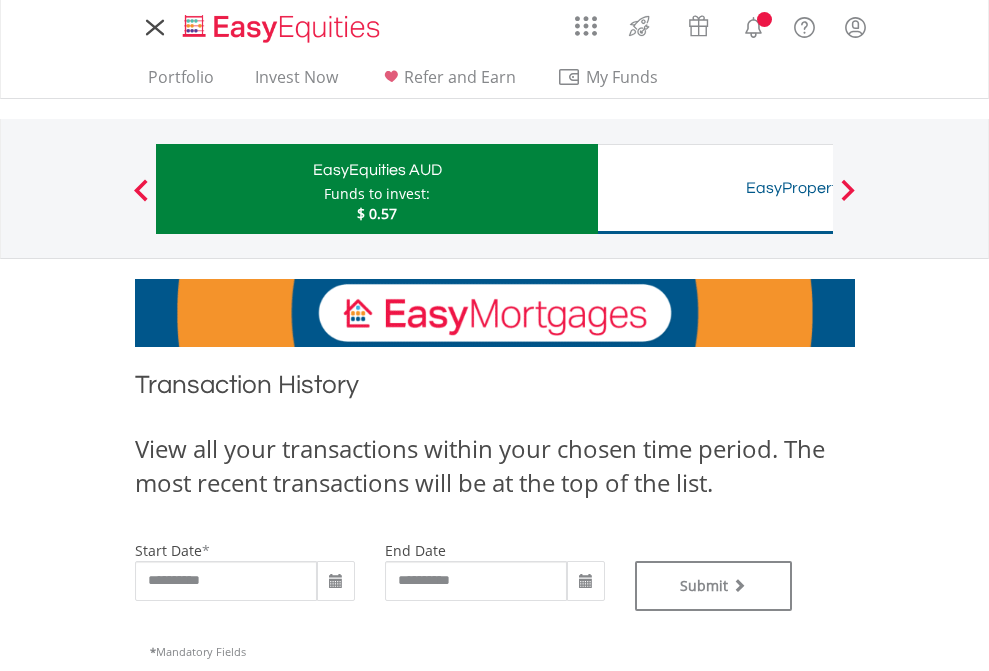 scroll, scrollTop: 0, scrollLeft: 0, axis: both 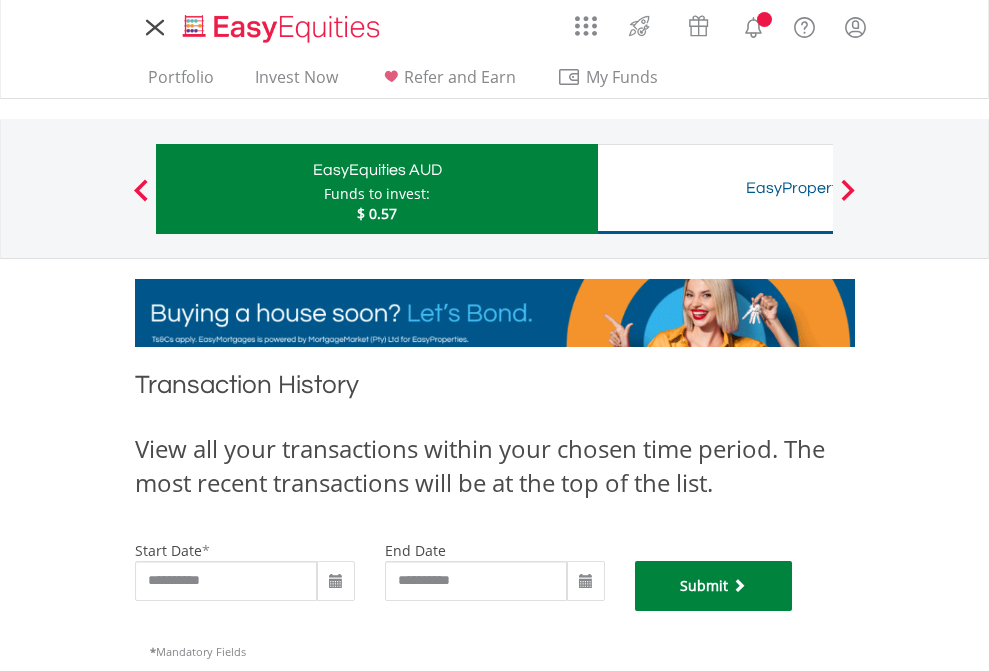 click on "Submit" at bounding box center [714, 586] 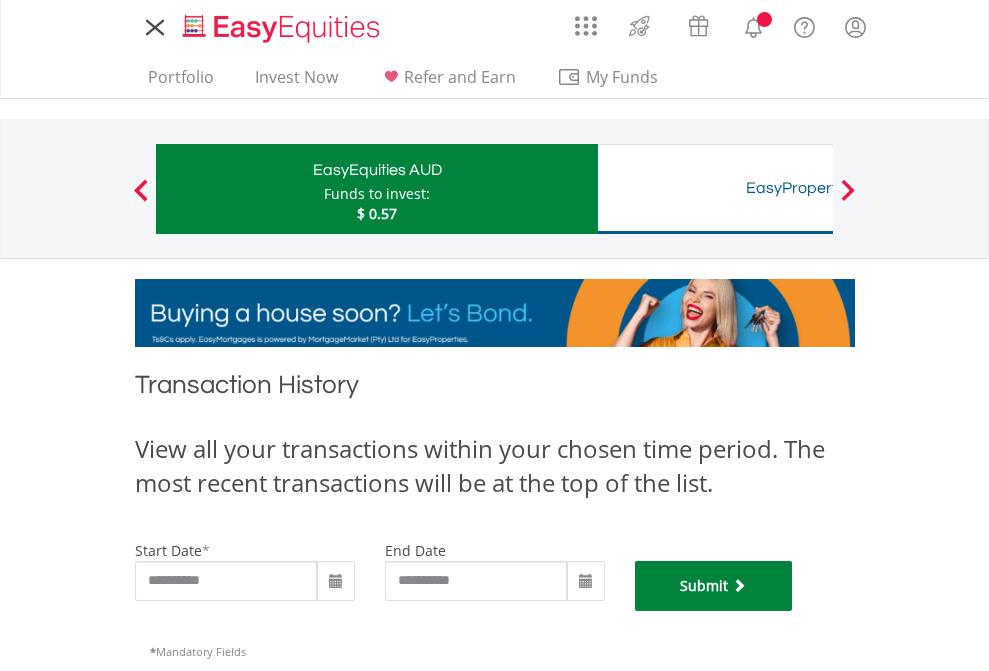 scroll, scrollTop: 811, scrollLeft: 0, axis: vertical 